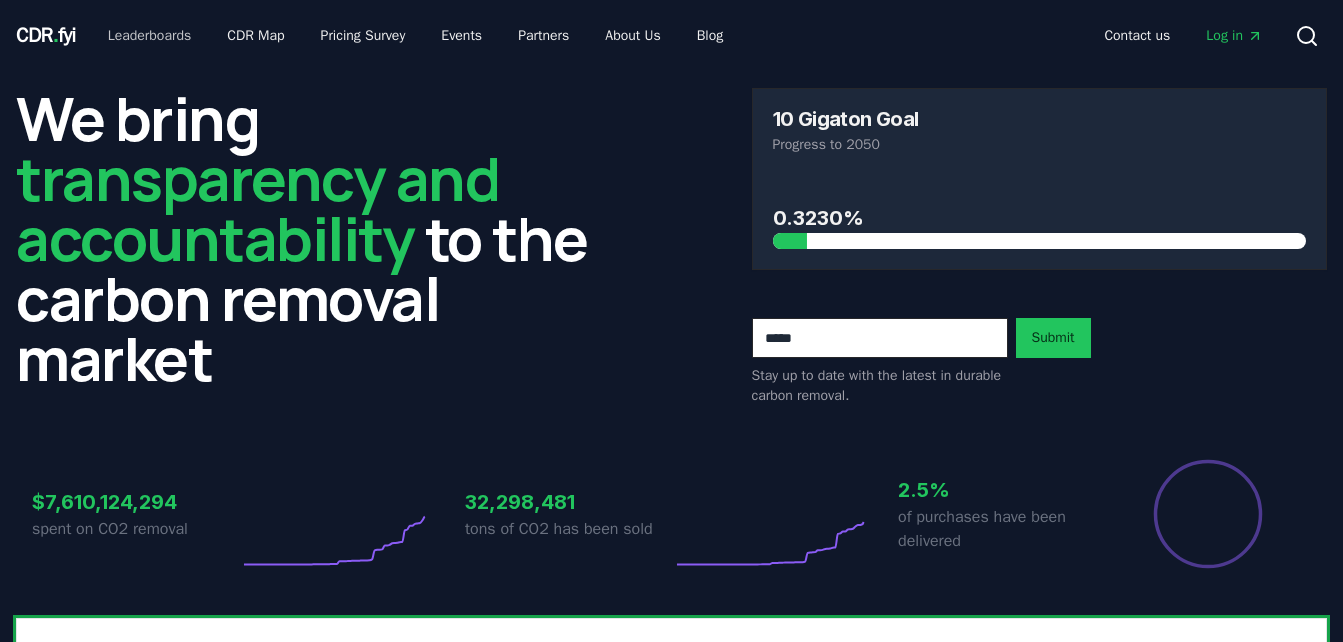 scroll, scrollTop: 0, scrollLeft: 0, axis: both 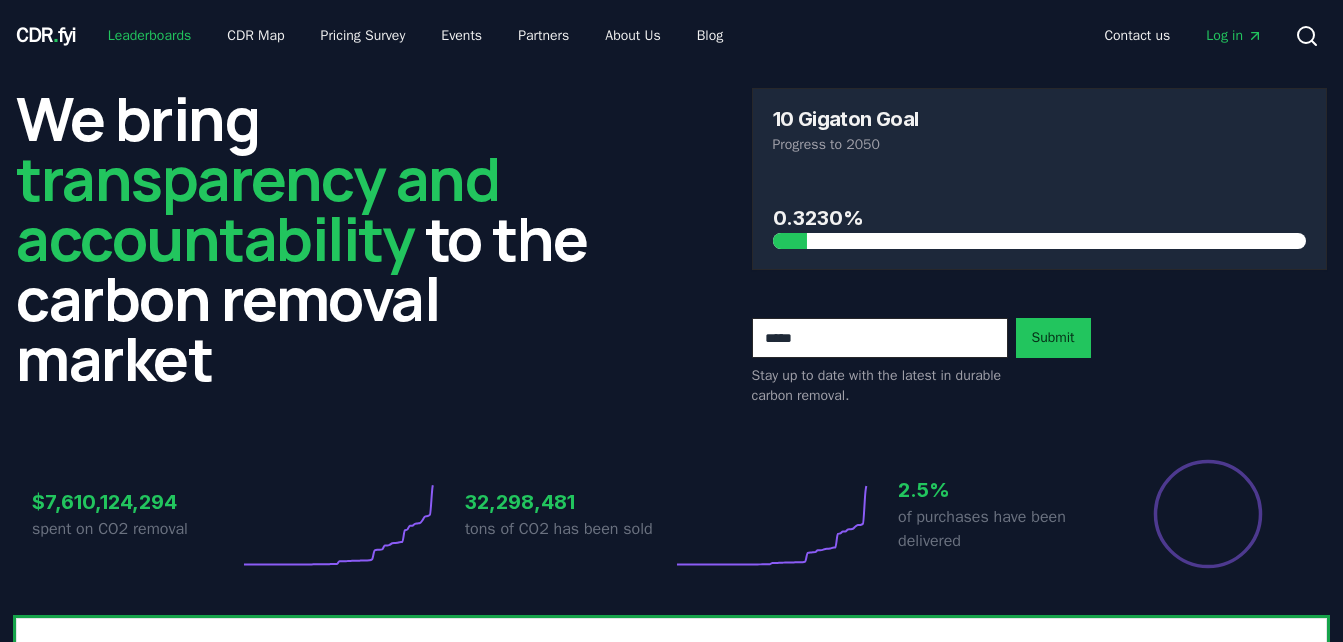 click on "Leaderboards" at bounding box center (150, 36) 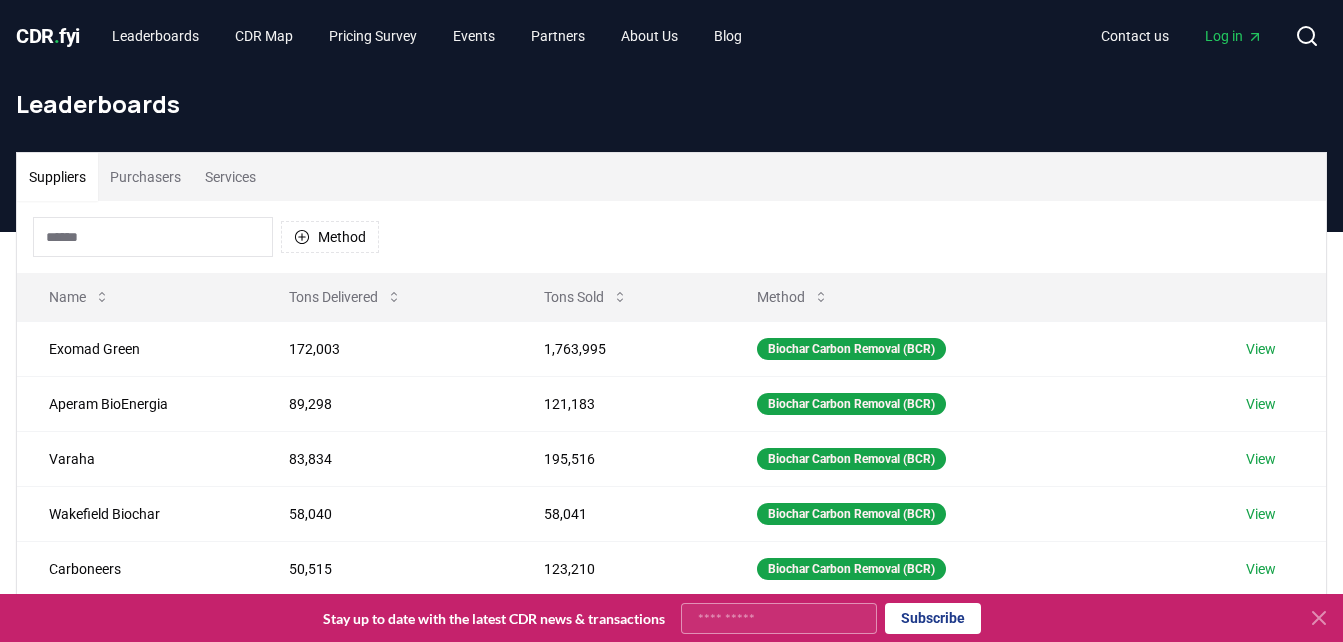 click on "Services" at bounding box center [230, 177] 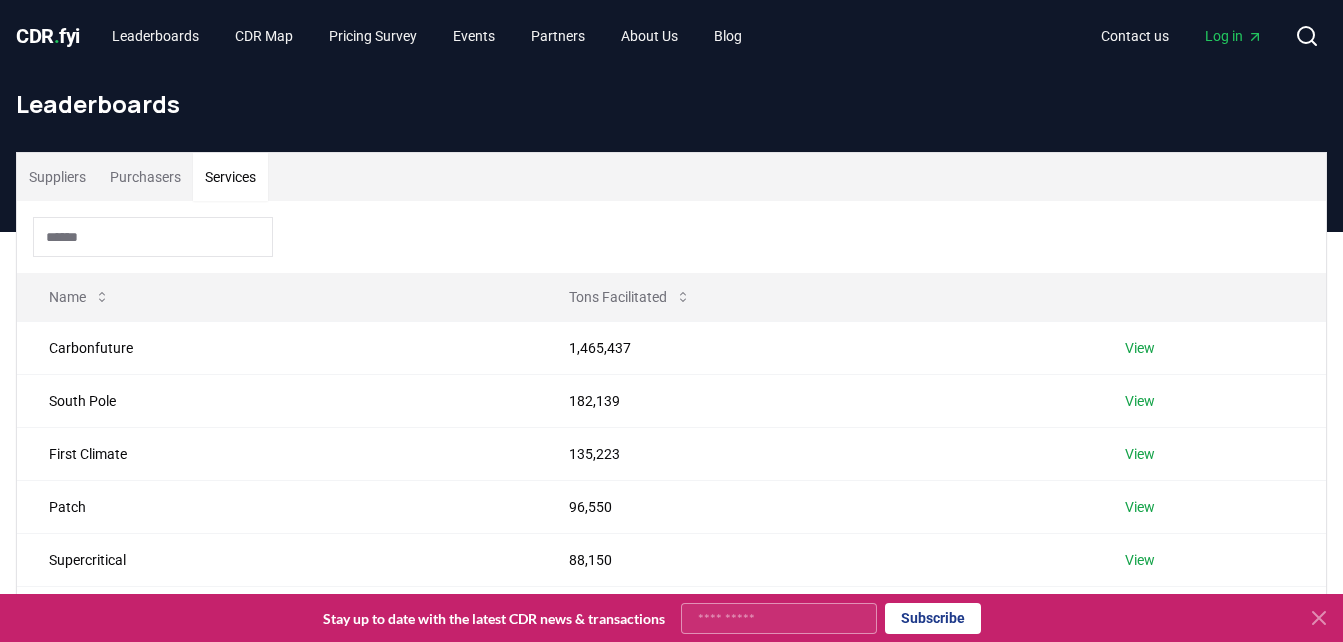 click on "Suppliers" at bounding box center (57, 177) 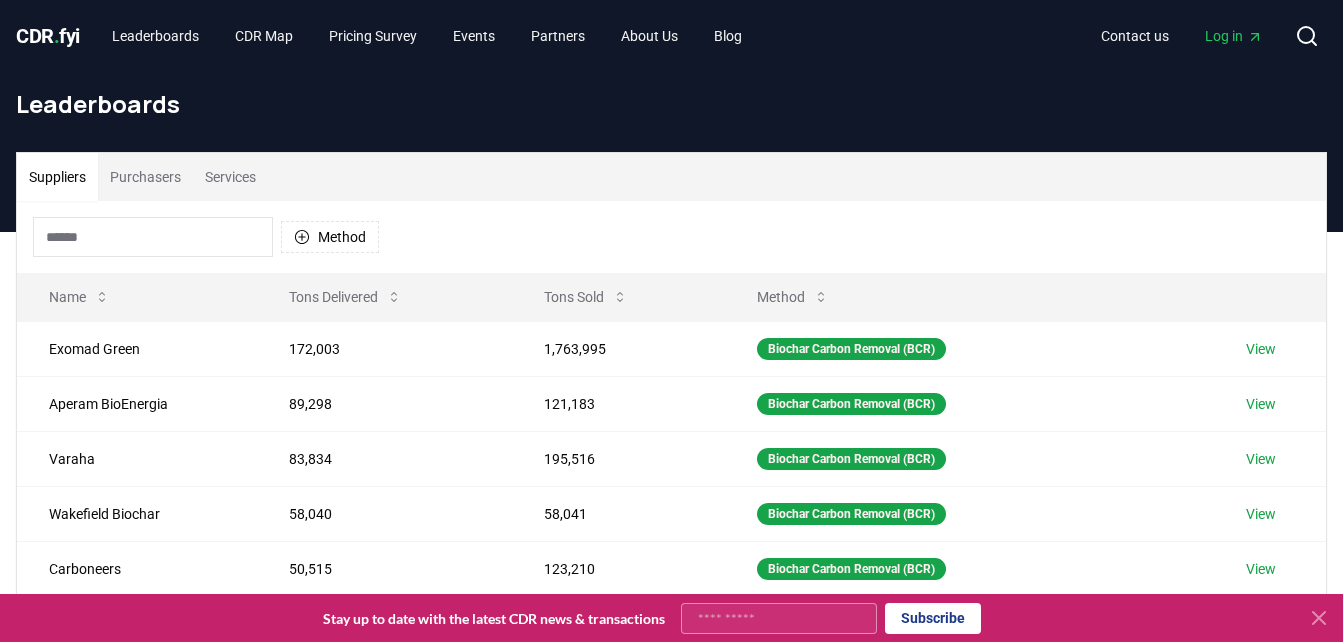 click at bounding box center (153, 237) 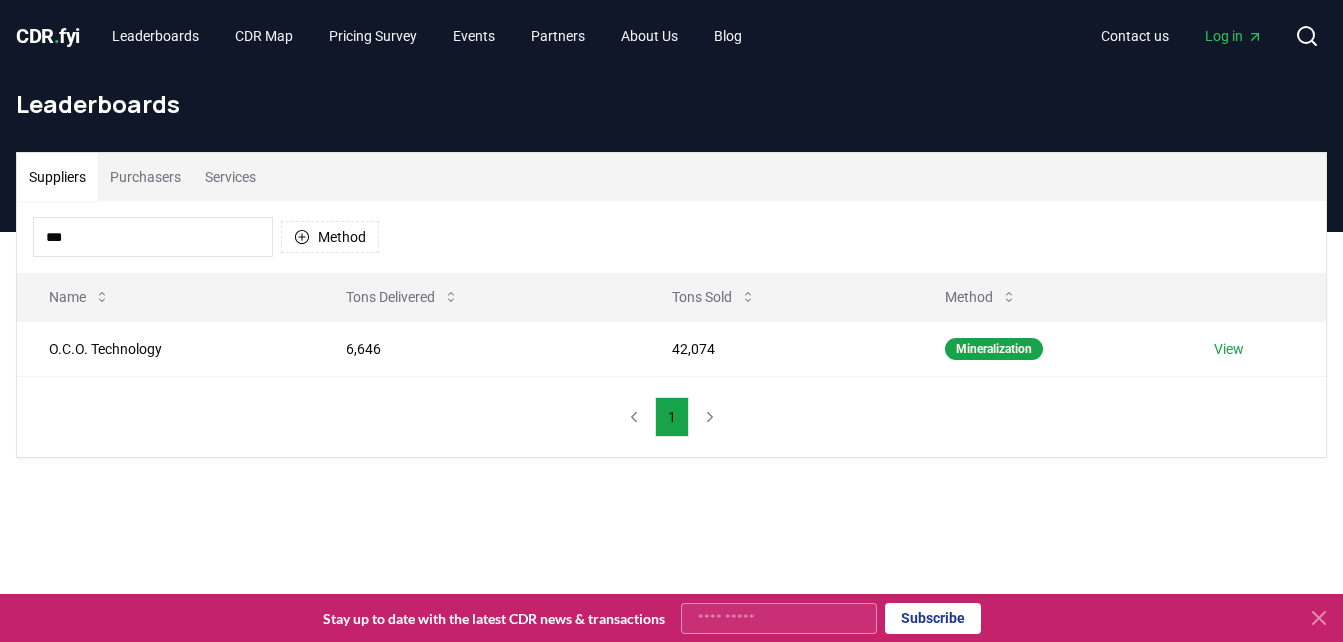 type on "***" 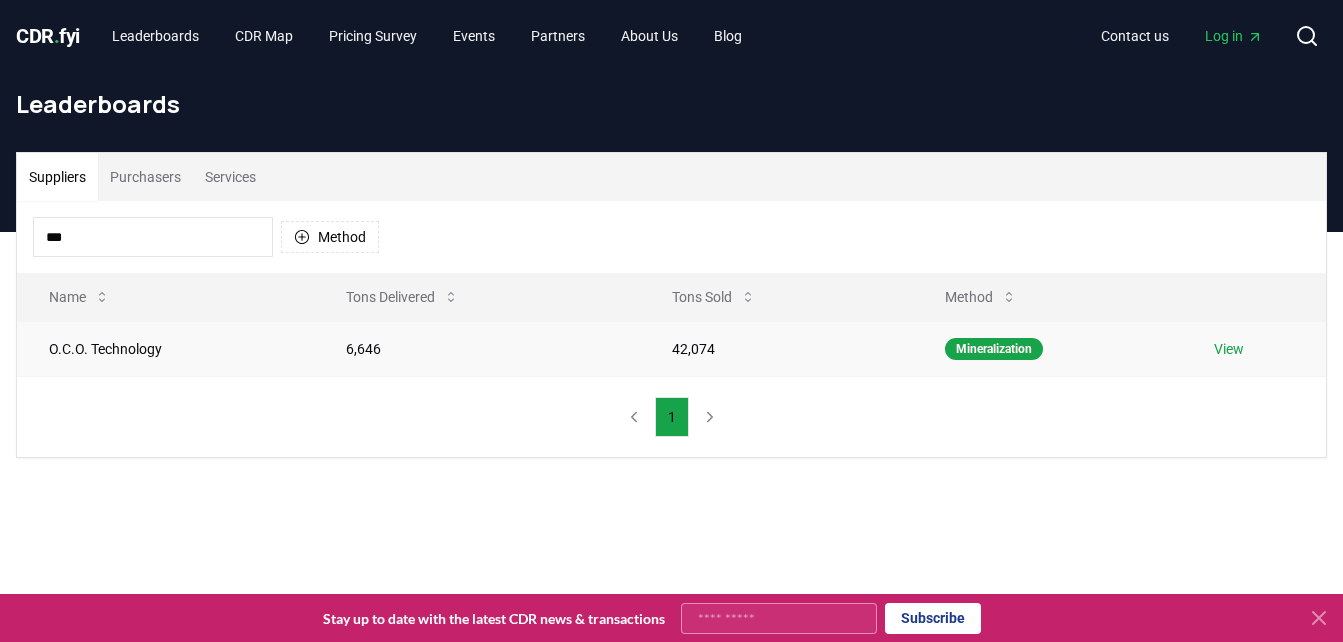 click on "View" at bounding box center (1229, 349) 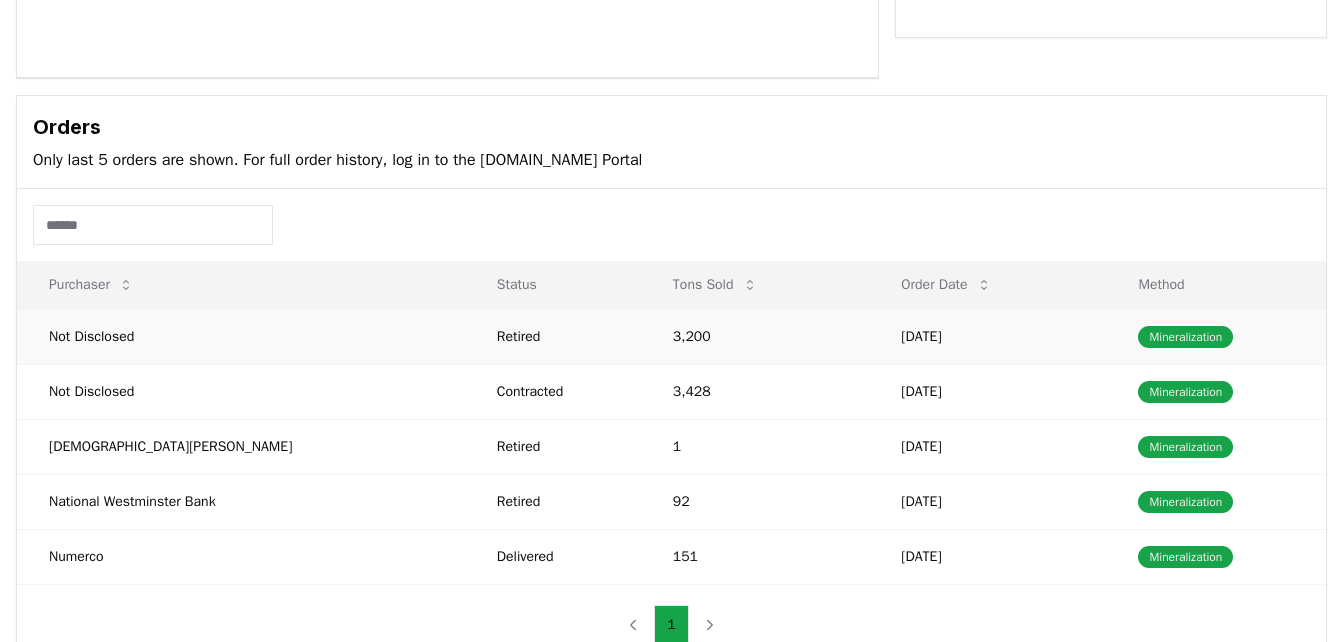 scroll, scrollTop: 600, scrollLeft: 0, axis: vertical 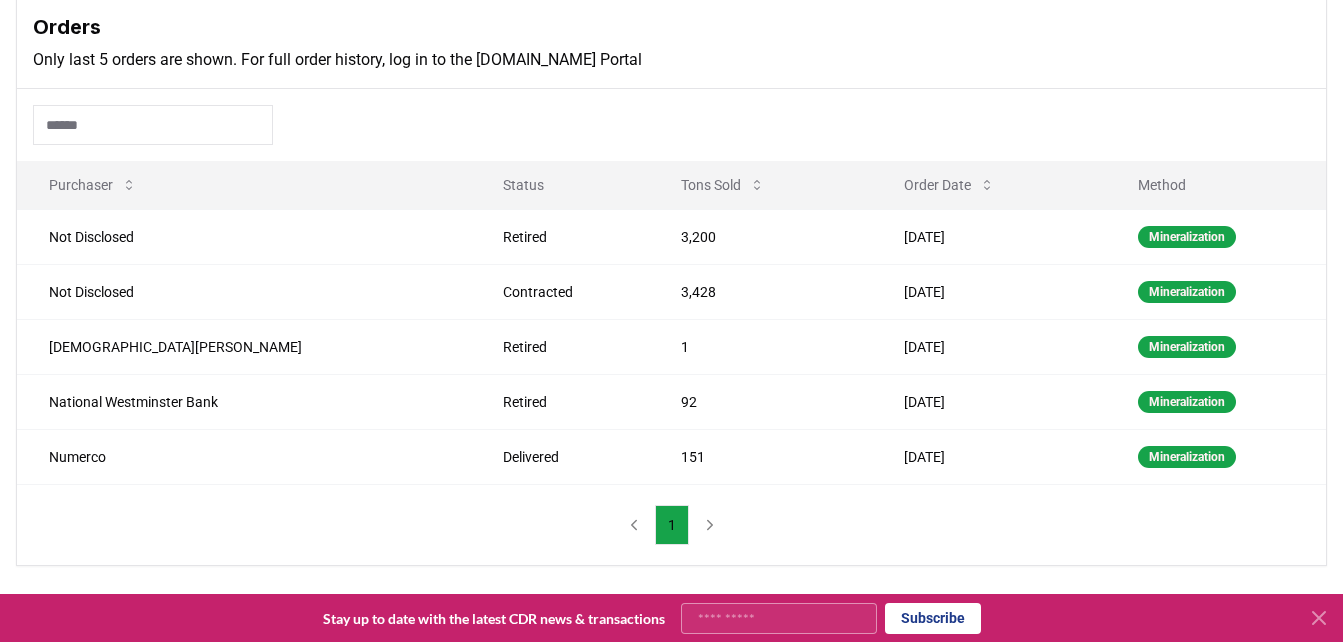 click on "1" at bounding box center [671, 525] 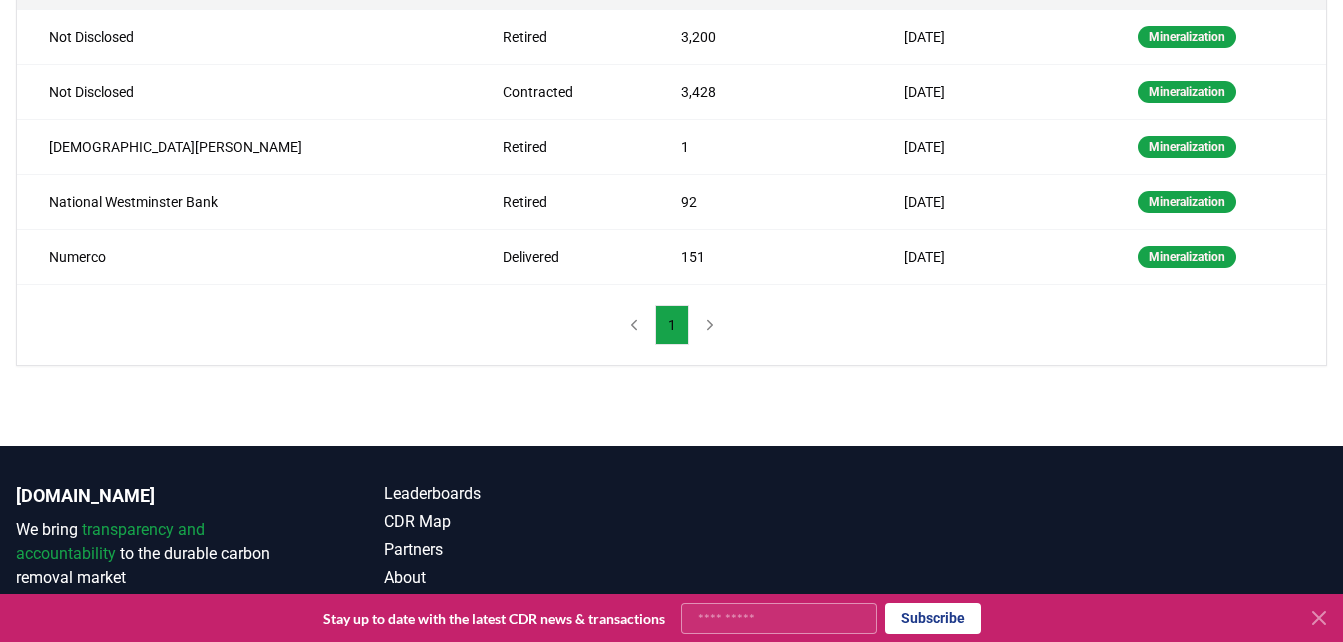 scroll, scrollTop: 896, scrollLeft: 0, axis: vertical 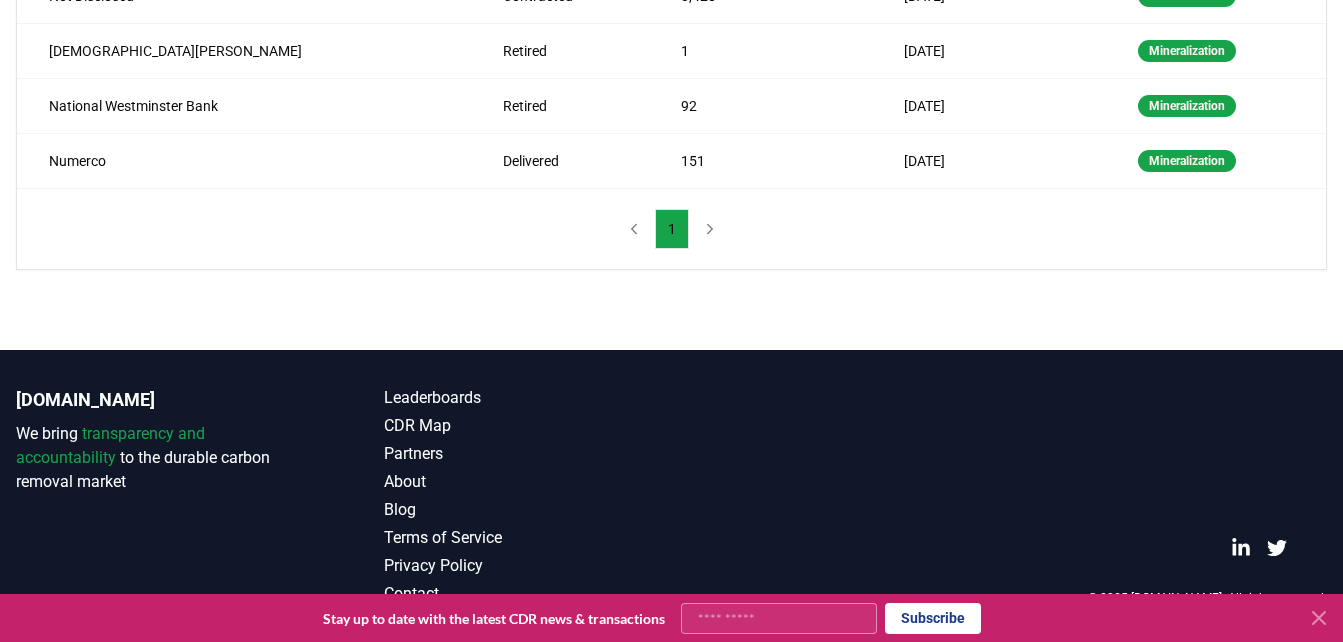 click at bounding box center [1319, 618] 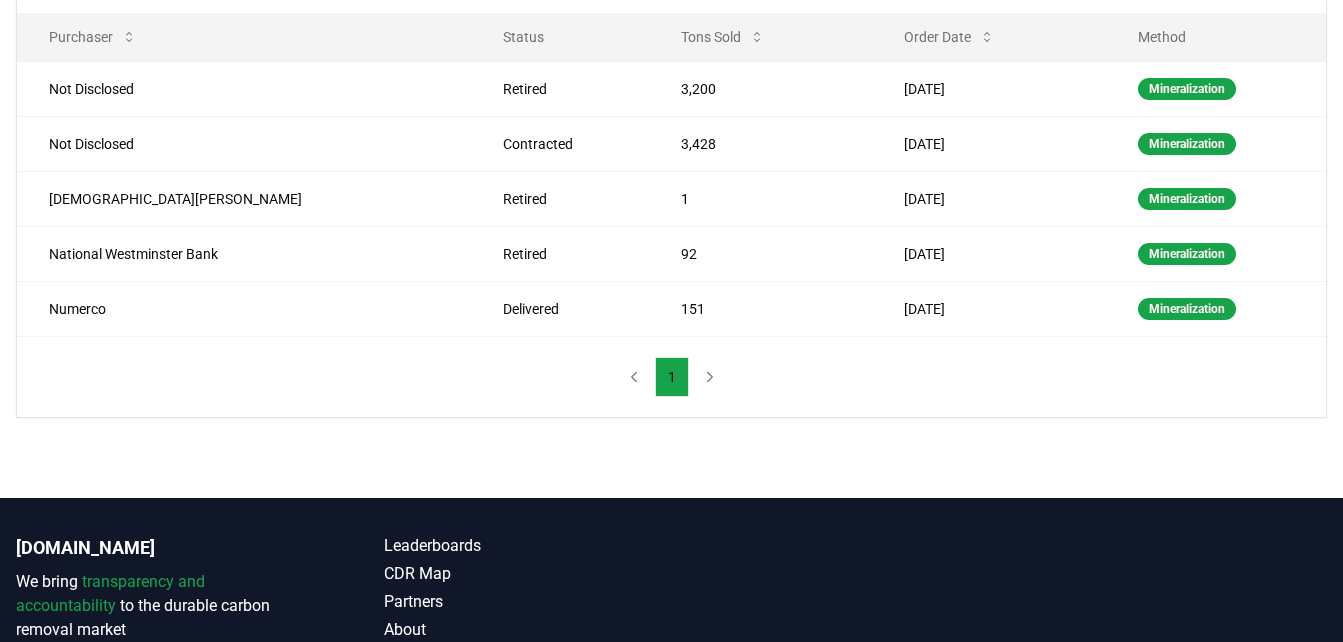 scroll, scrollTop: 596, scrollLeft: 0, axis: vertical 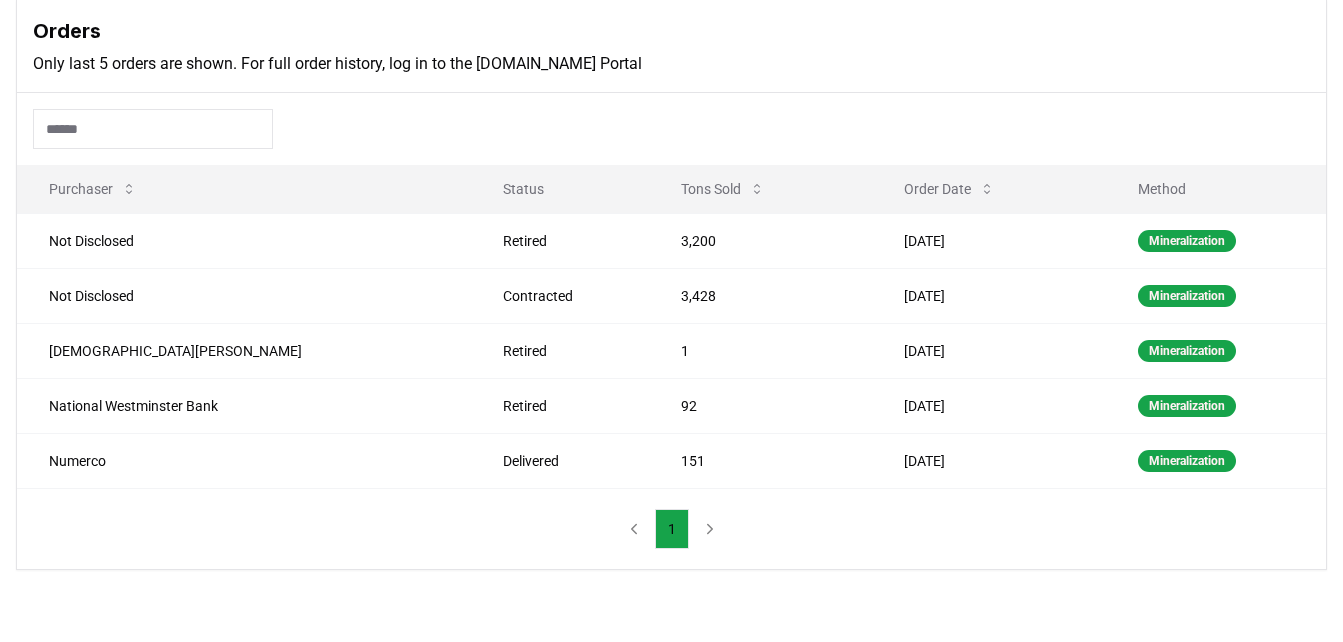 click on "1" at bounding box center (671, 529) 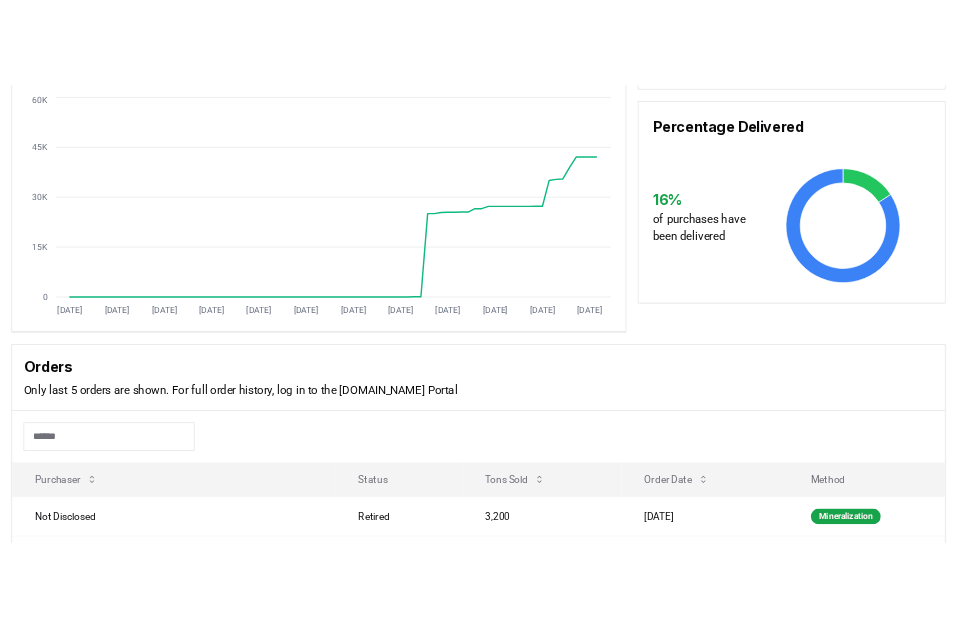 scroll, scrollTop: 0, scrollLeft: 0, axis: both 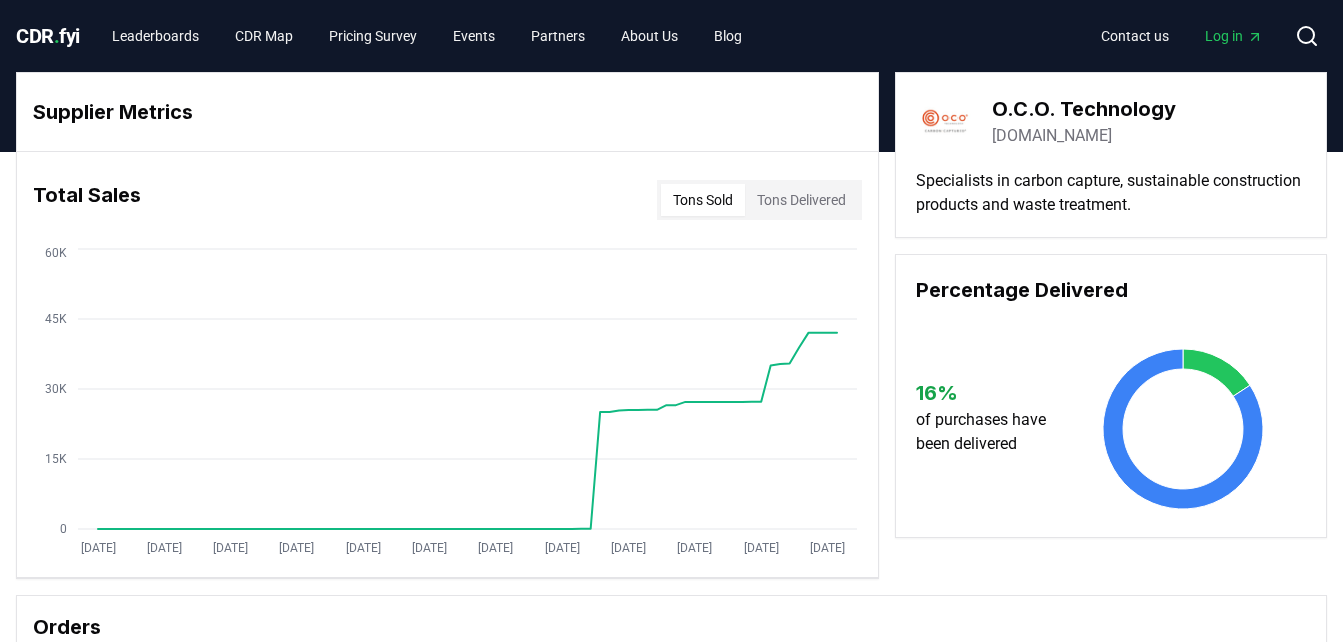 click on "Tons Sold" at bounding box center (703, 200) 